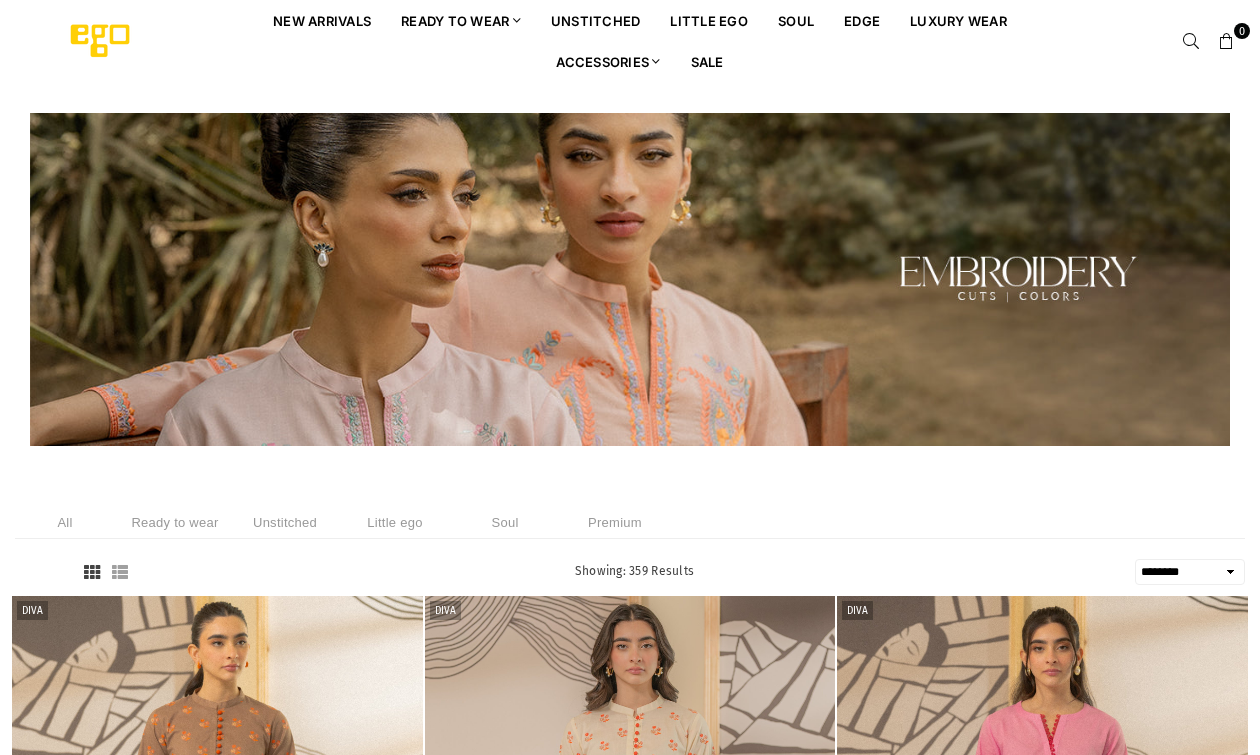select on "******" 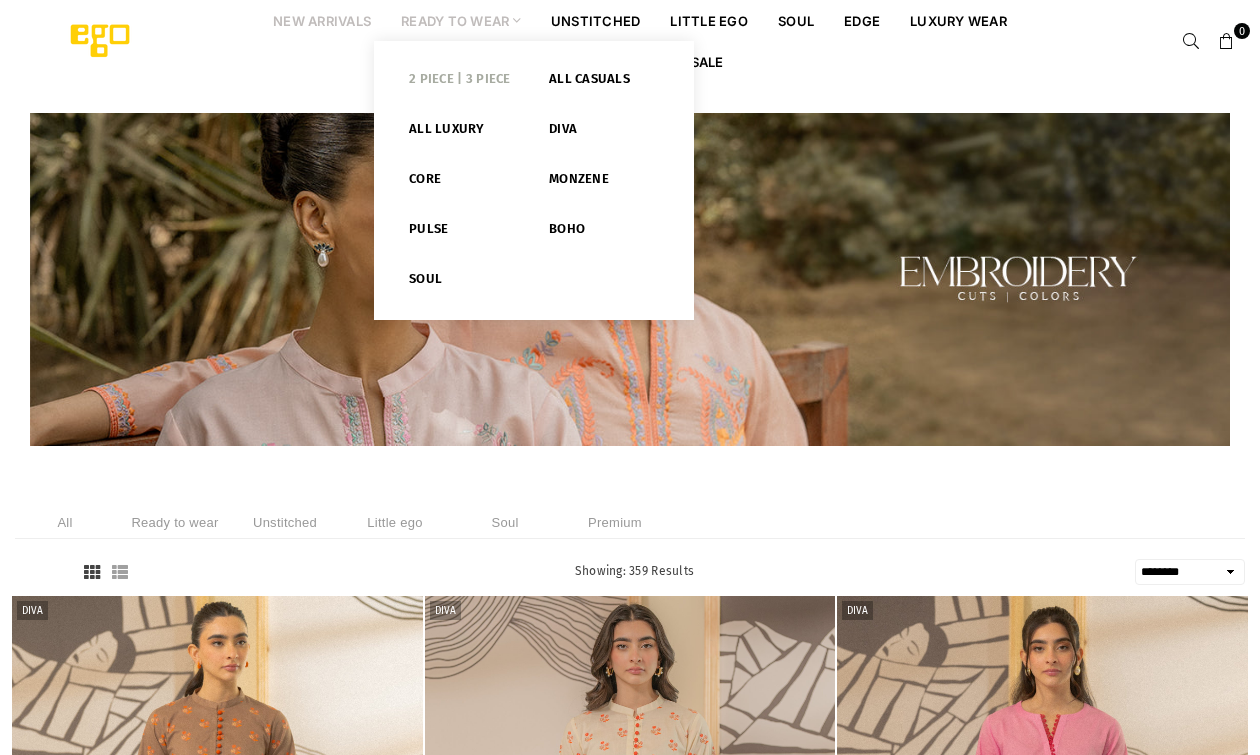 click on "2 PIECE | 3 PIECE" at bounding box center [464, 83] 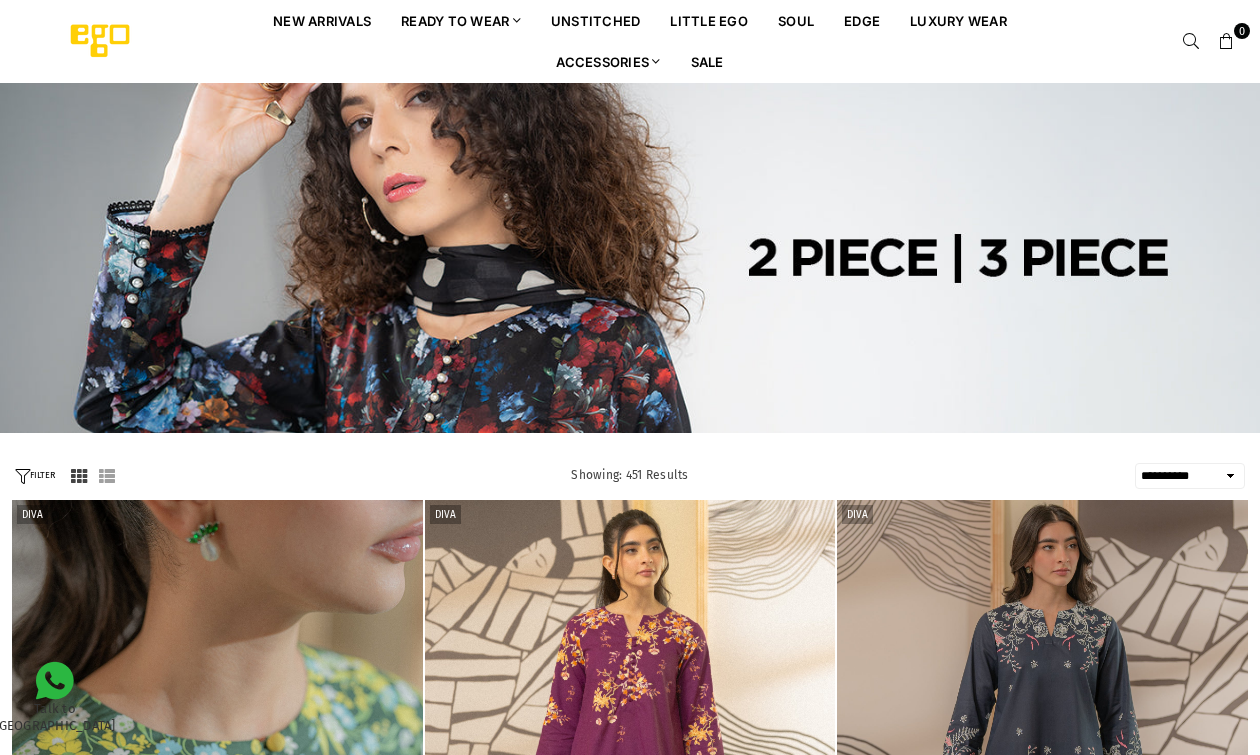 scroll, scrollTop: 0, scrollLeft: 0, axis: both 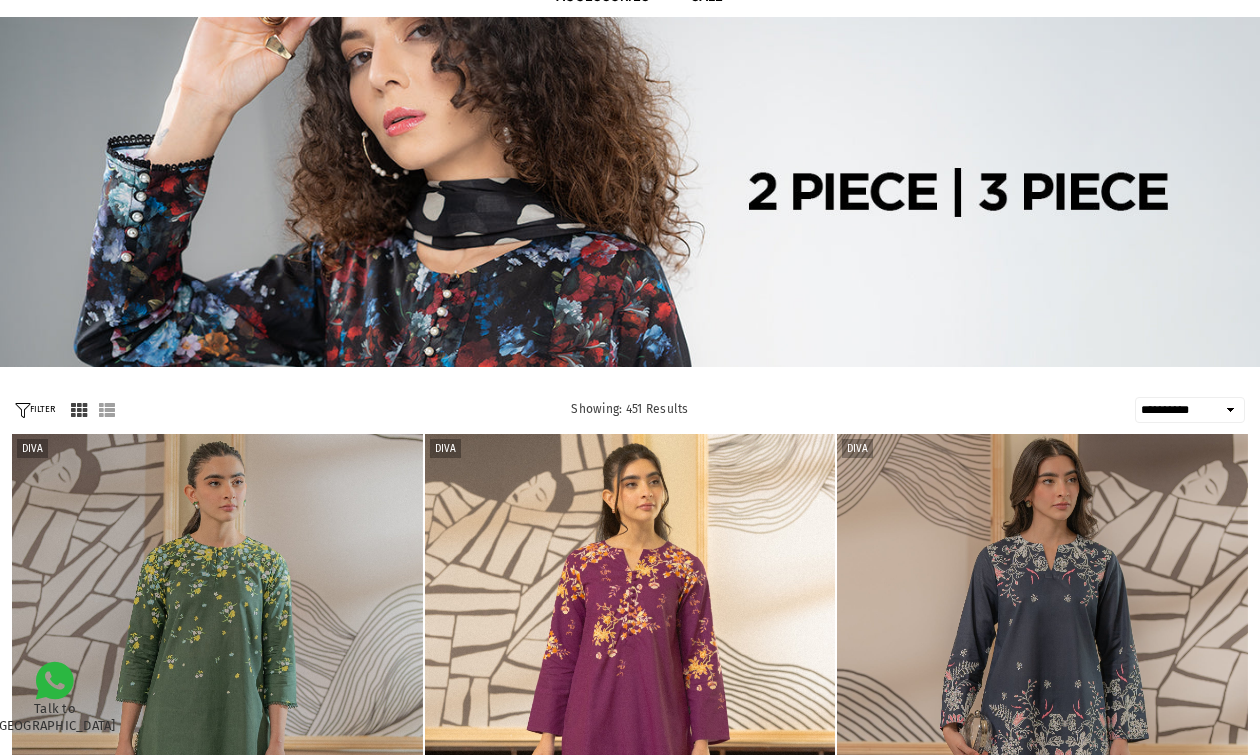 click on "**********" at bounding box center [1190, 410] 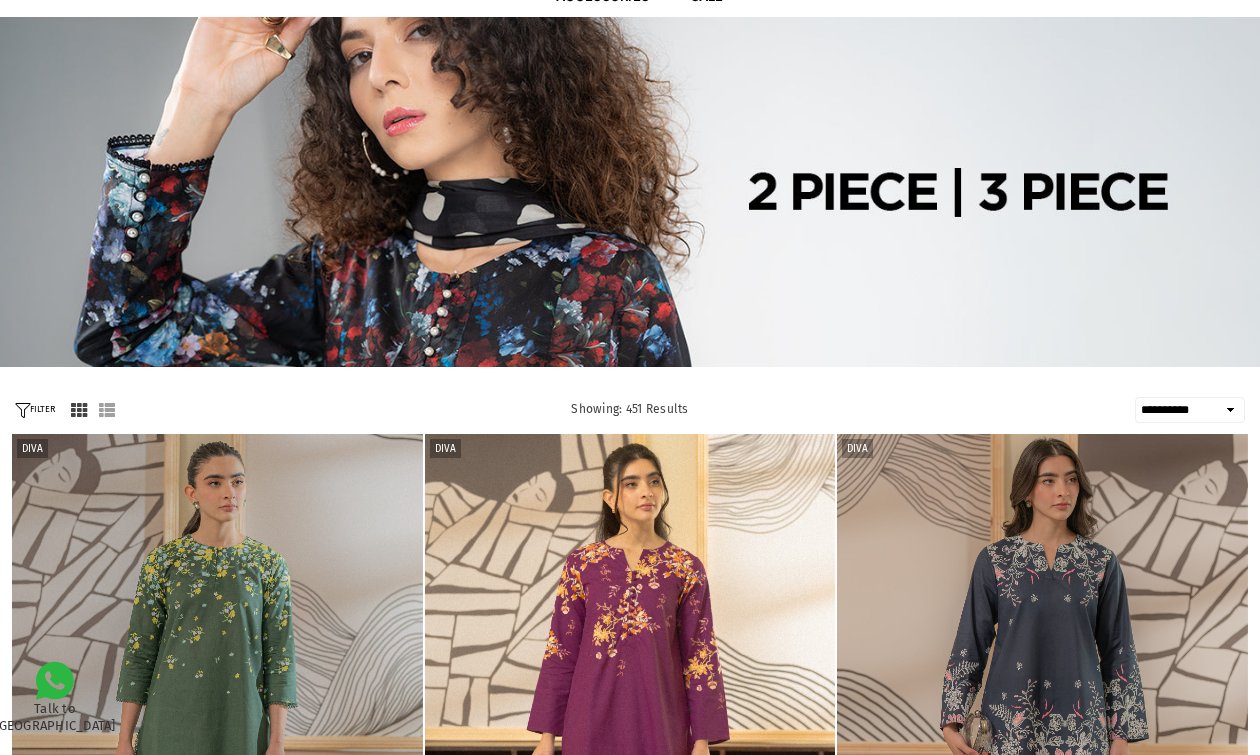 select on "**********" 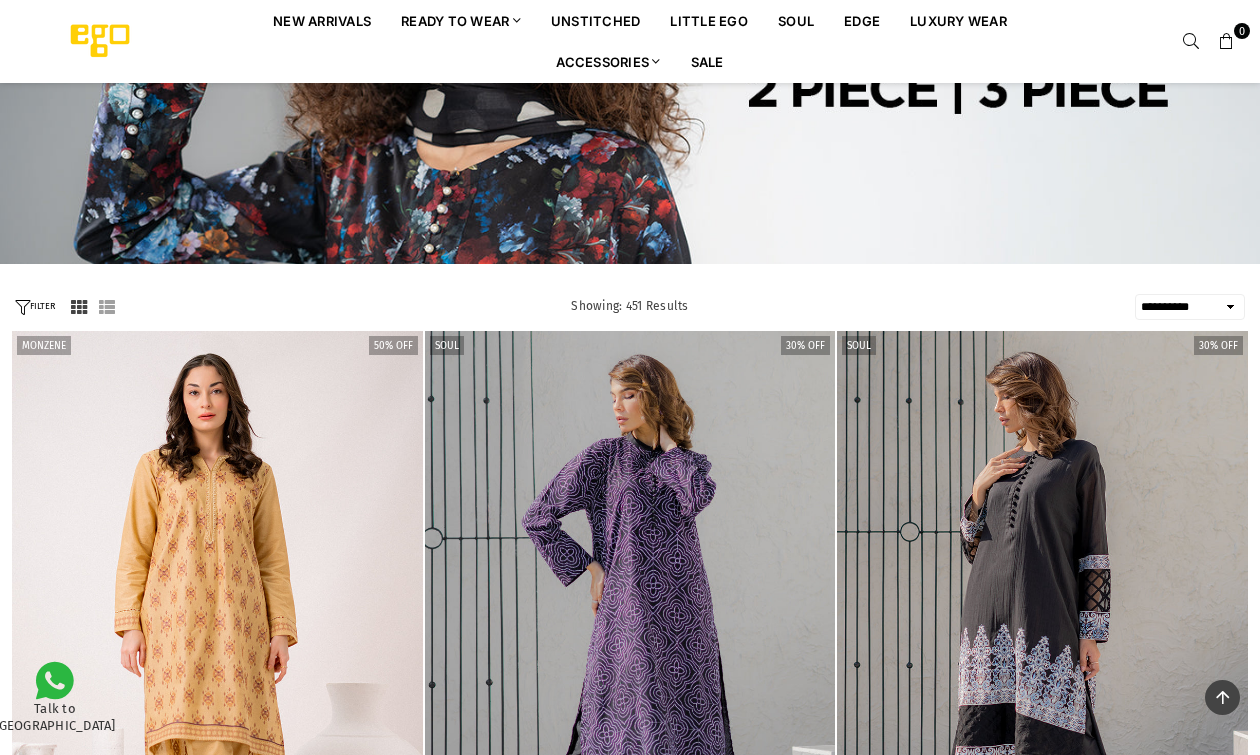 scroll, scrollTop: 0, scrollLeft: 0, axis: both 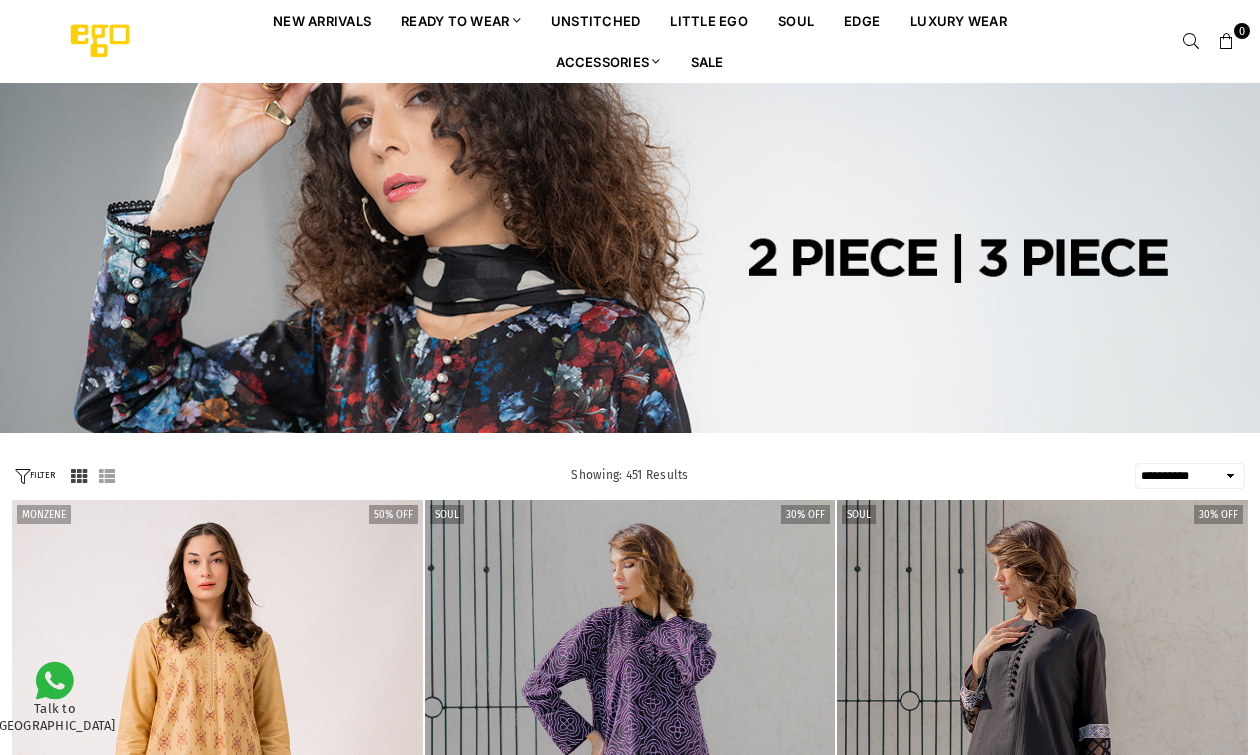 click on "FILTER" at bounding box center [35, 475] 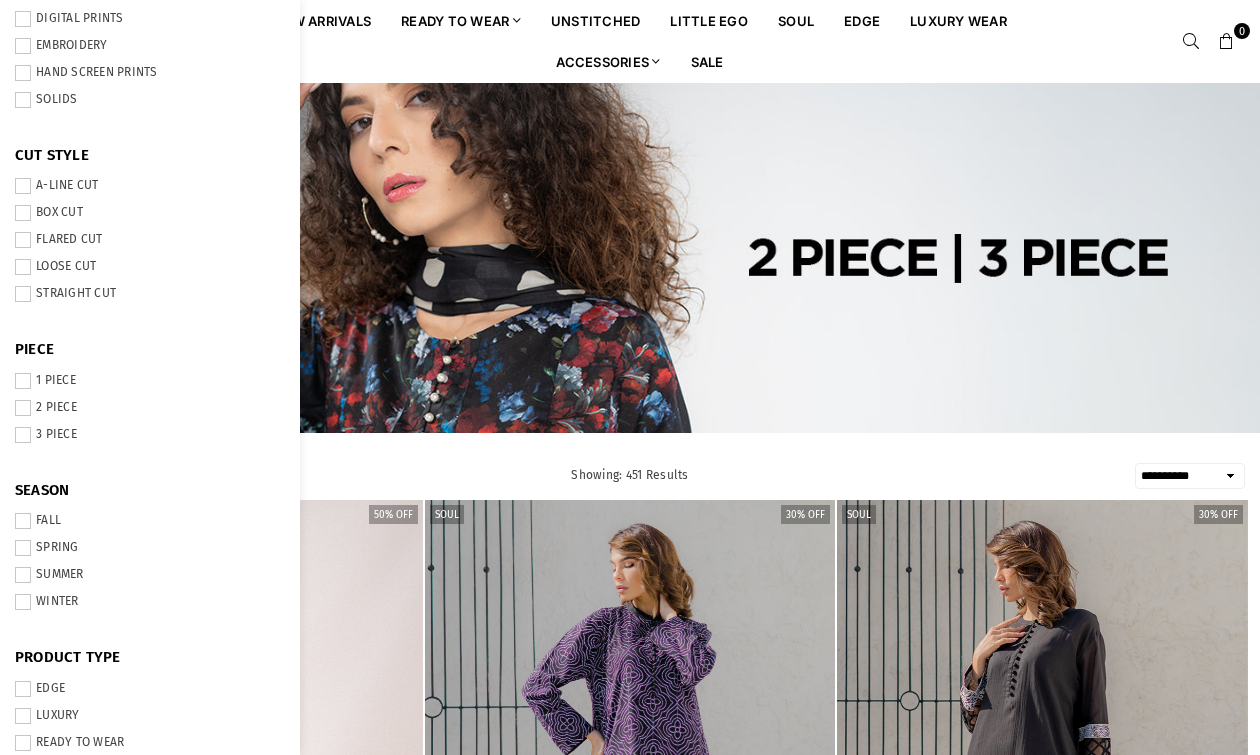 scroll, scrollTop: 394, scrollLeft: 0, axis: vertical 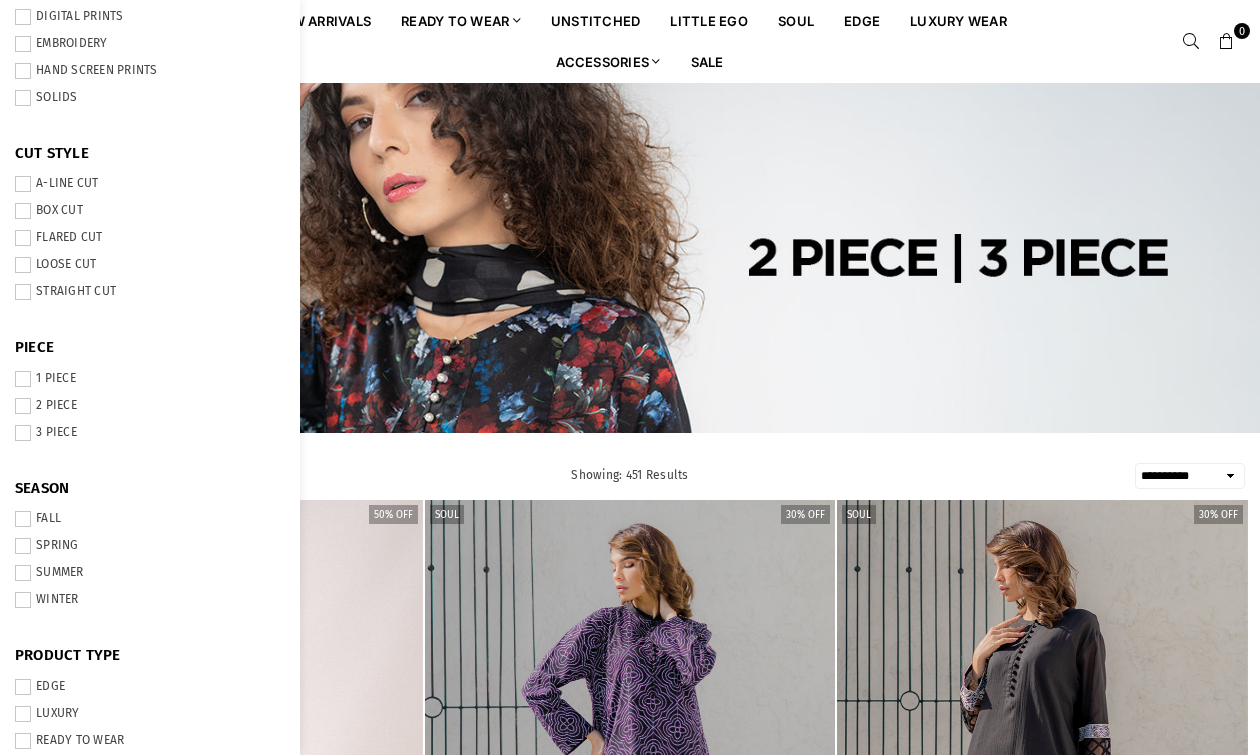 click at bounding box center (23, 406) 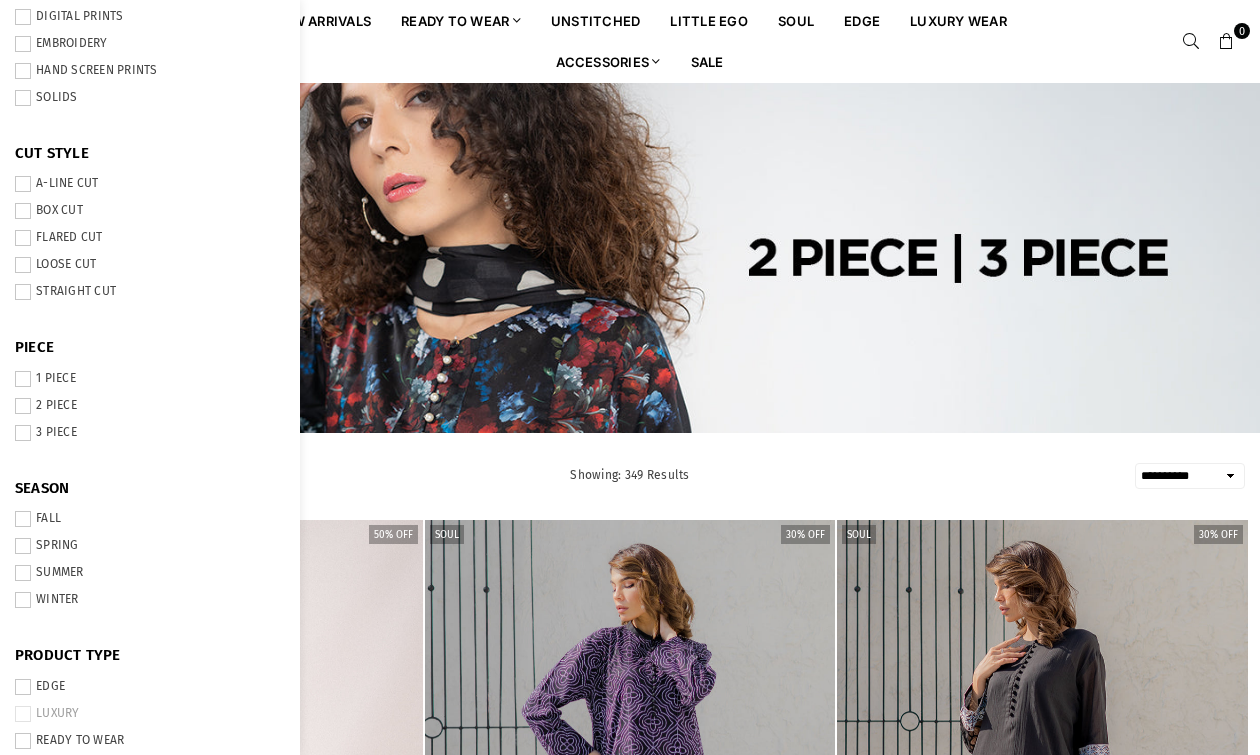 scroll, scrollTop: 476, scrollLeft: 0, axis: vertical 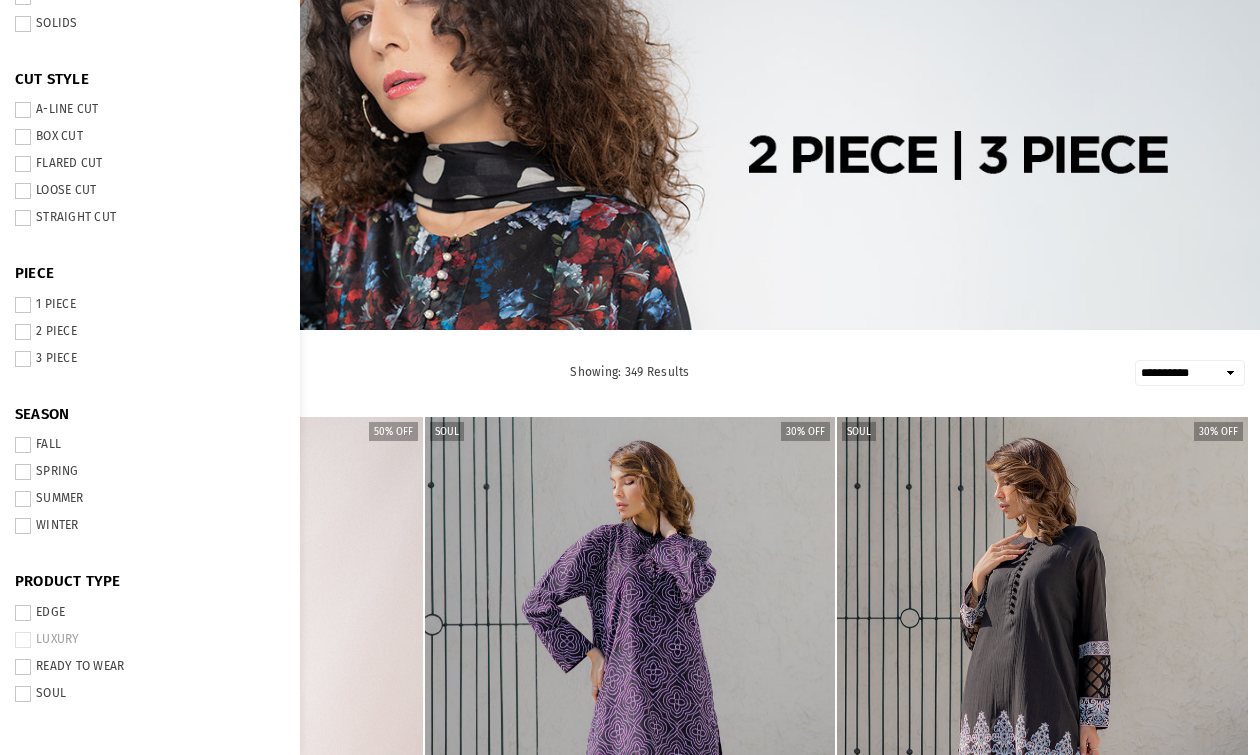 click at bounding box center (23, 667) 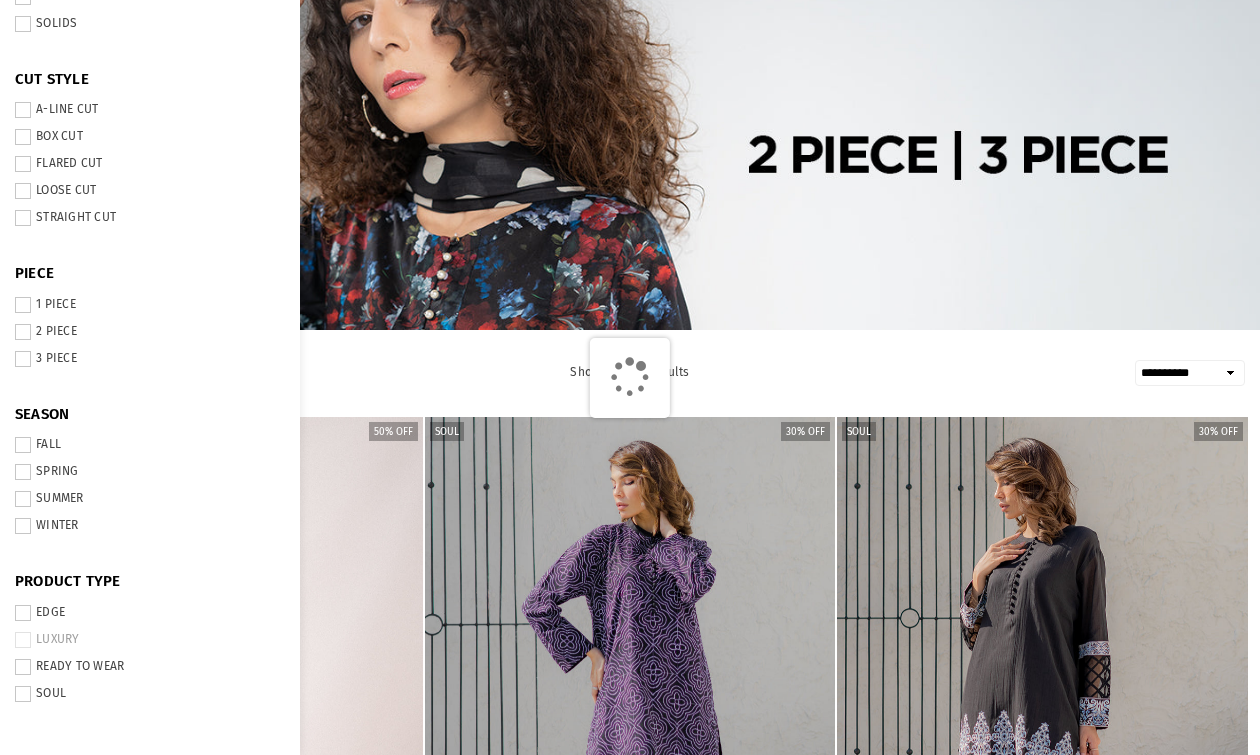 scroll, scrollTop: 329, scrollLeft: 0, axis: vertical 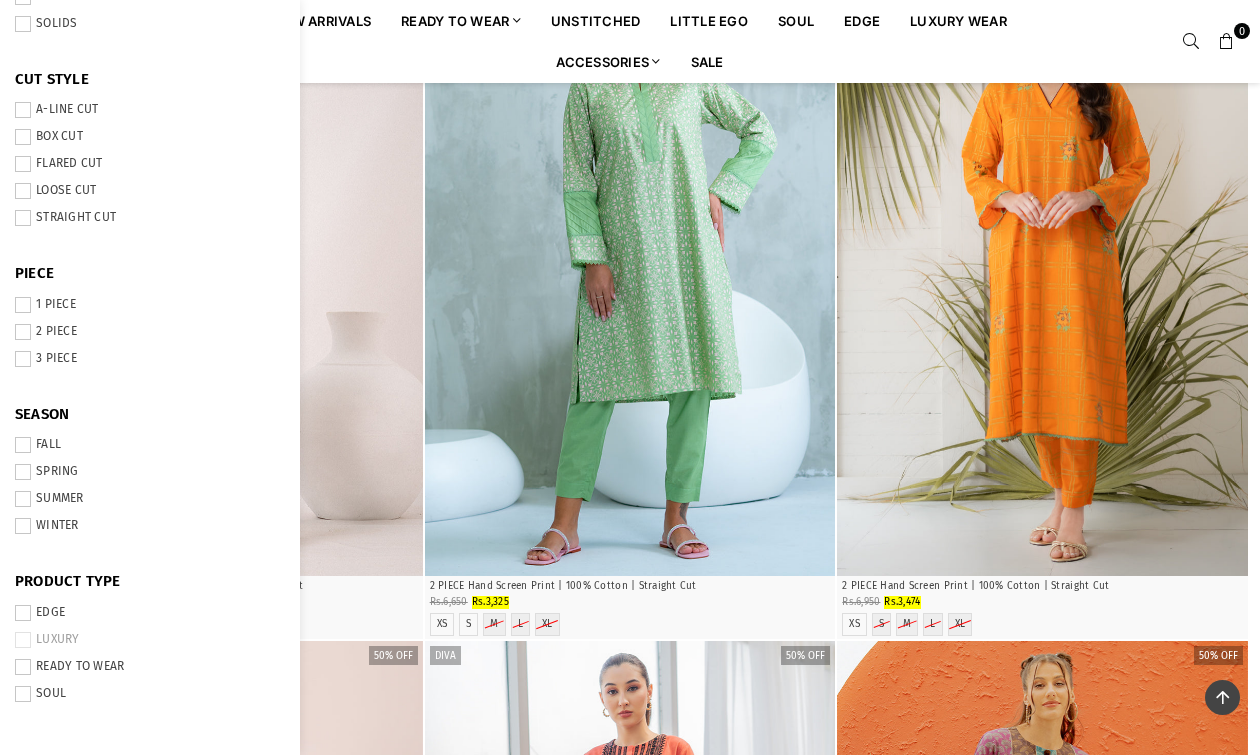click at bounding box center [1191, 42] 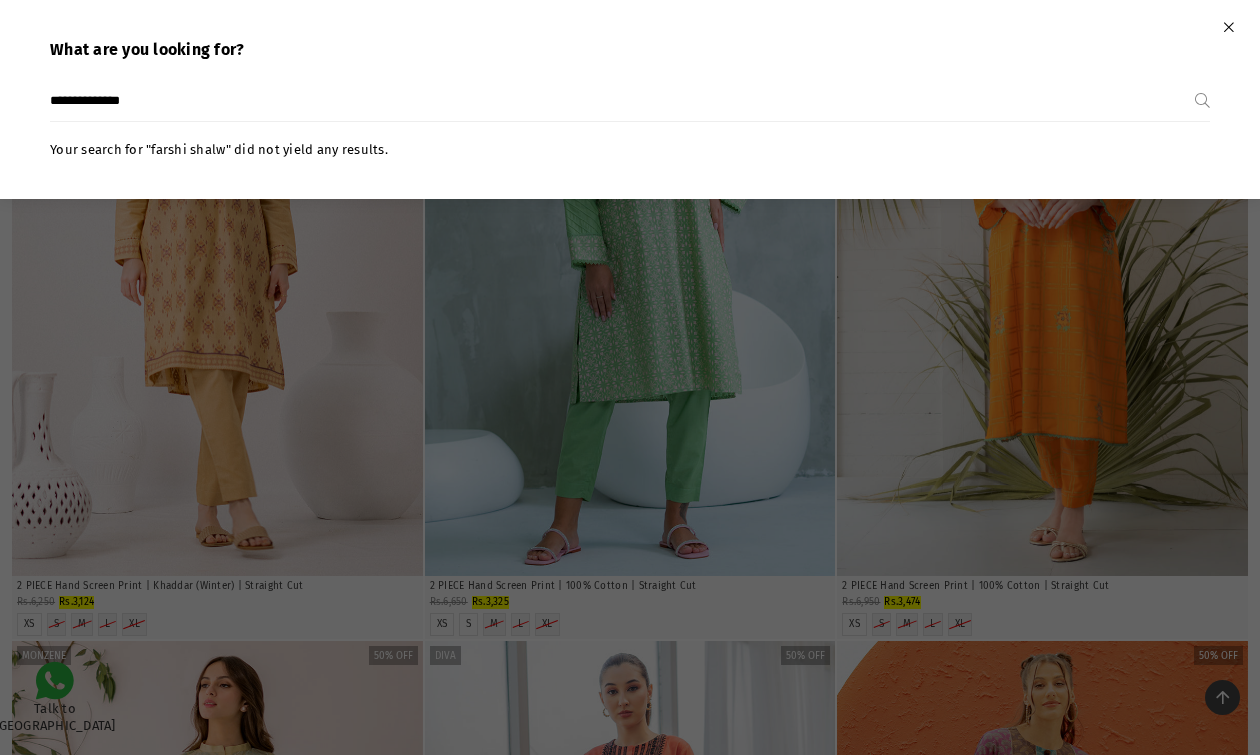 type on "**********" 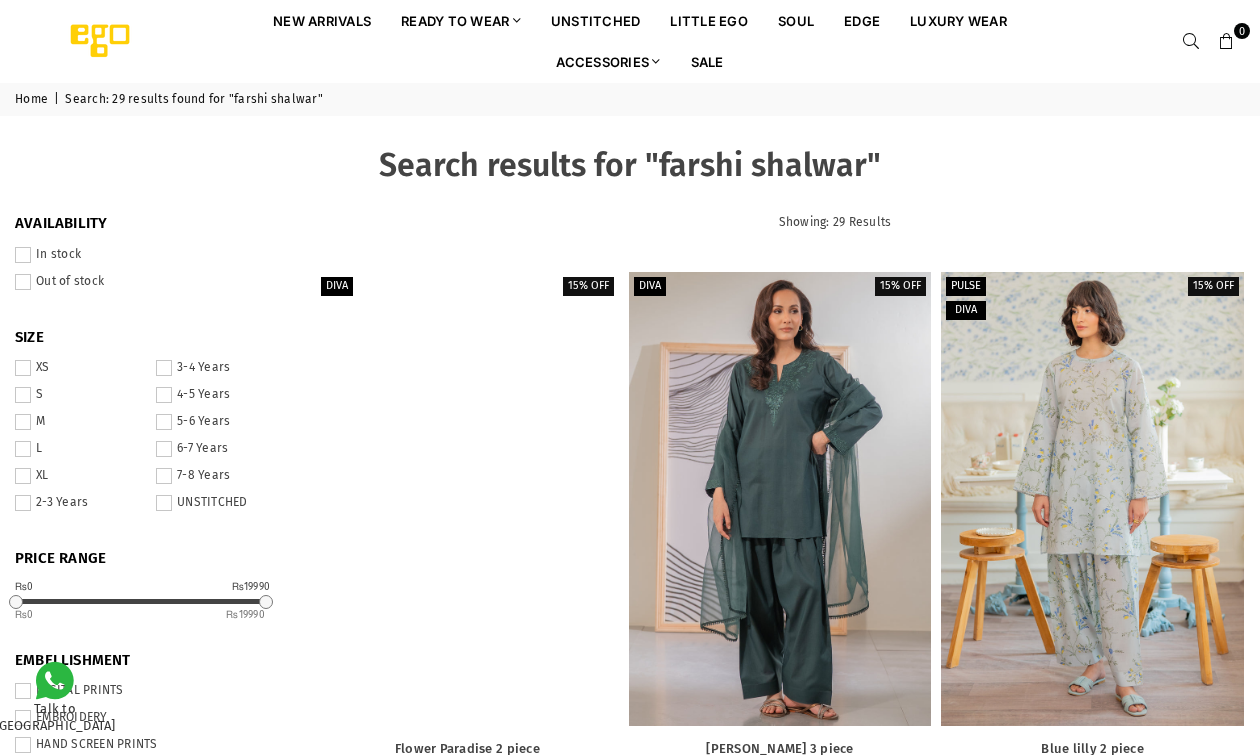 scroll, scrollTop: 0, scrollLeft: 0, axis: both 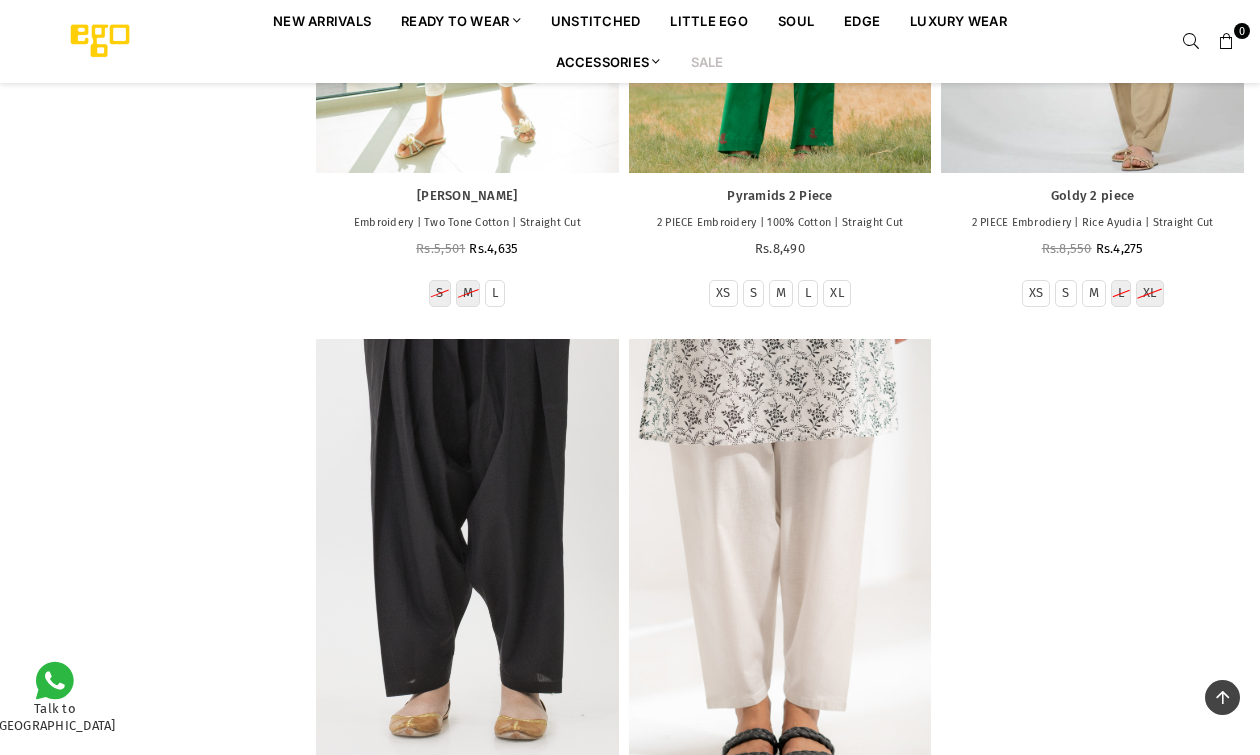 click on "Sale" at bounding box center (707, 61) 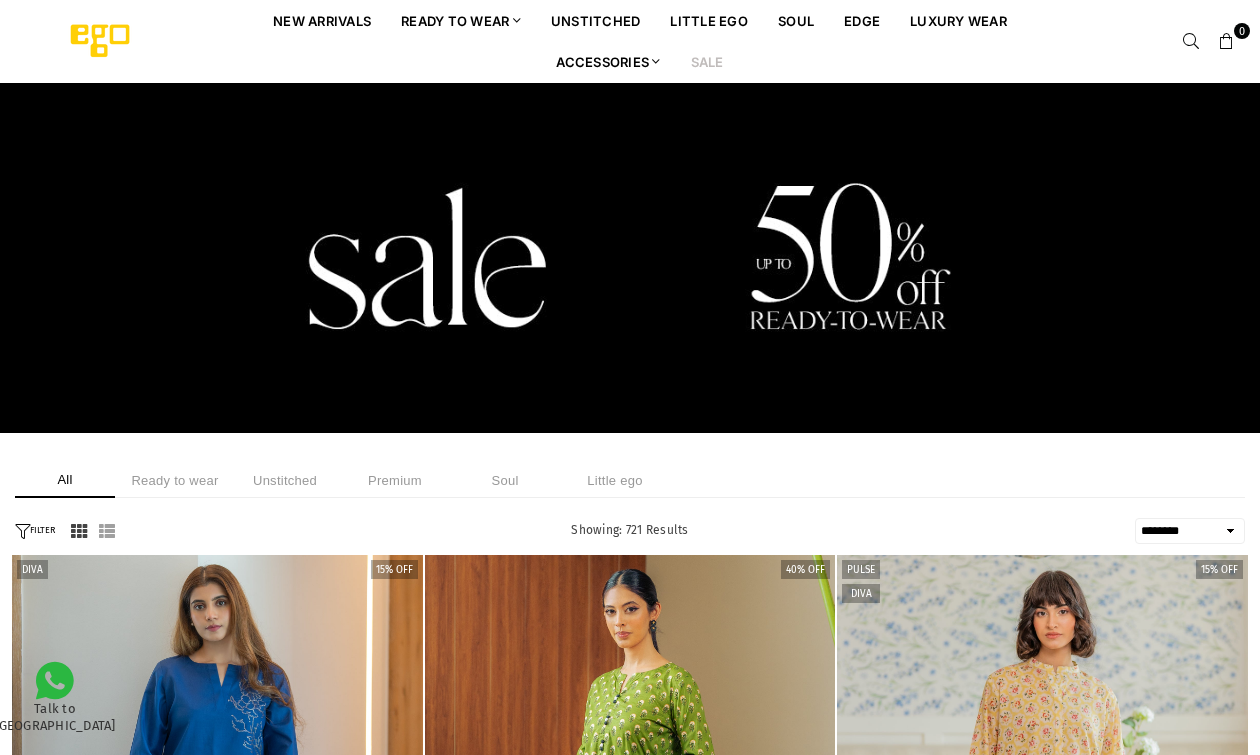 scroll, scrollTop: 0, scrollLeft: 0, axis: both 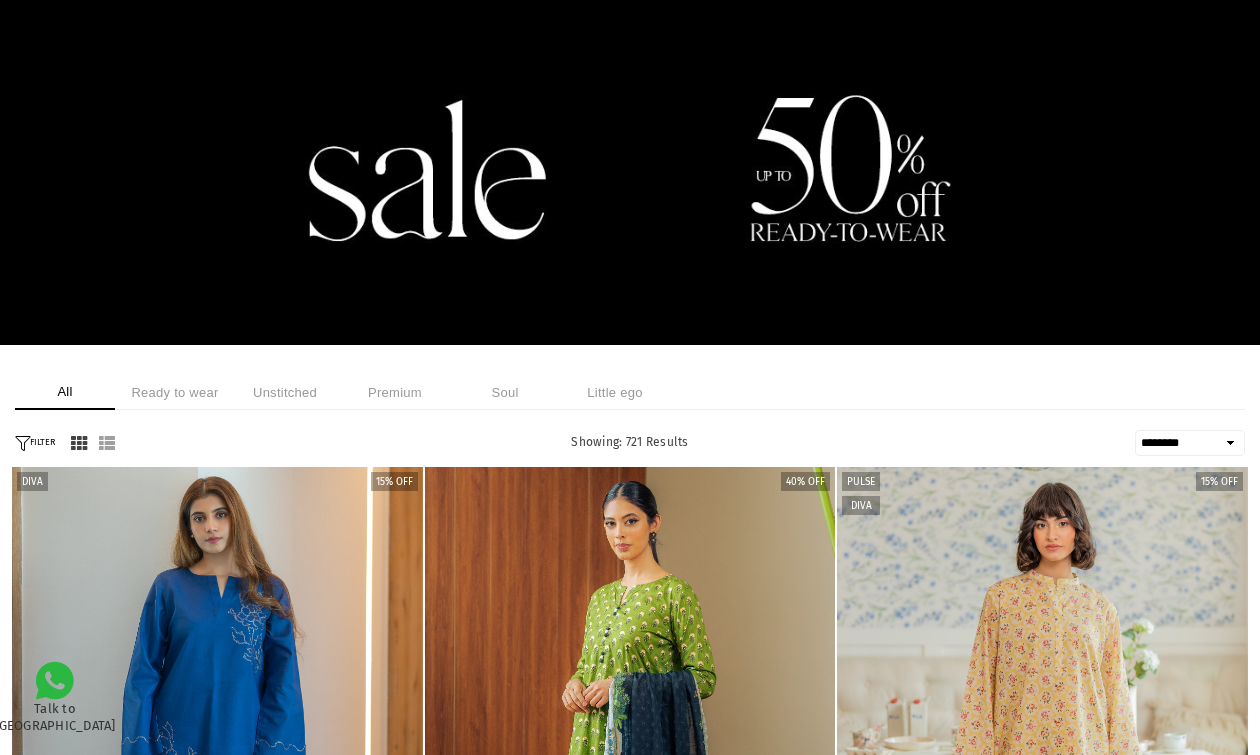 click on "**********" at bounding box center [1190, 443] 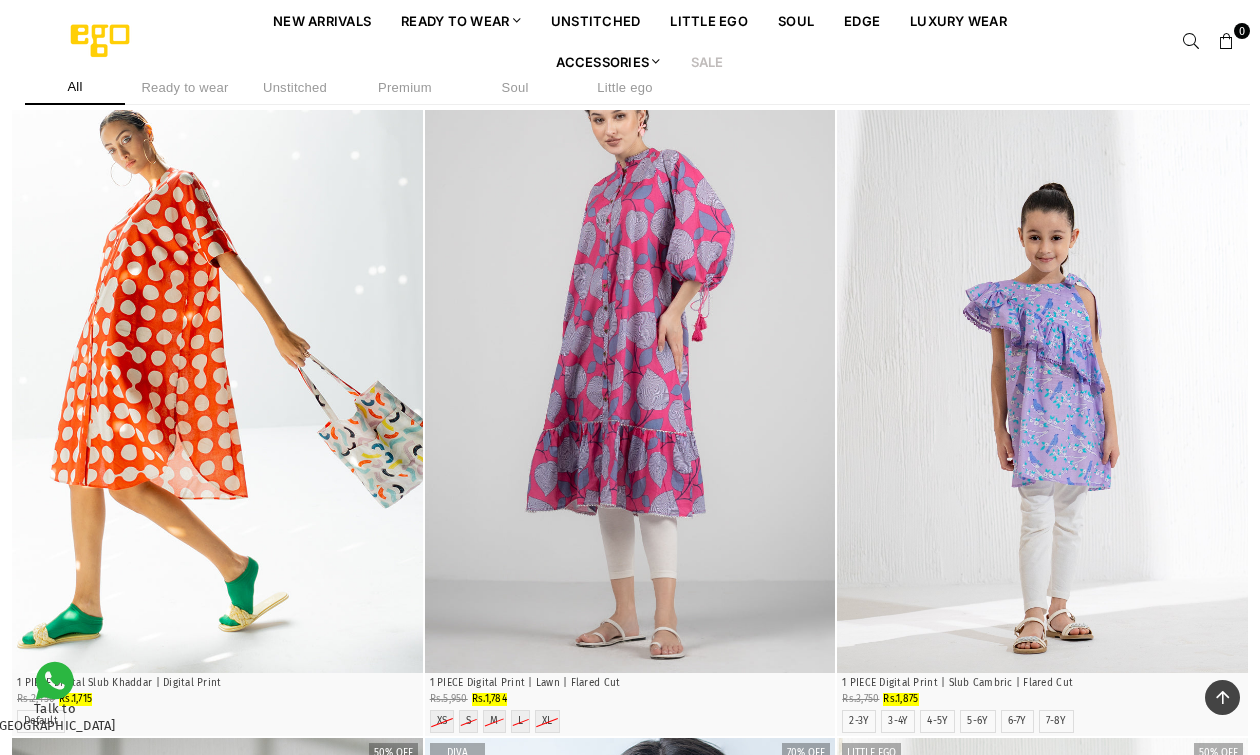 scroll, scrollTop: 0, scrollLeft: 0, axis: both 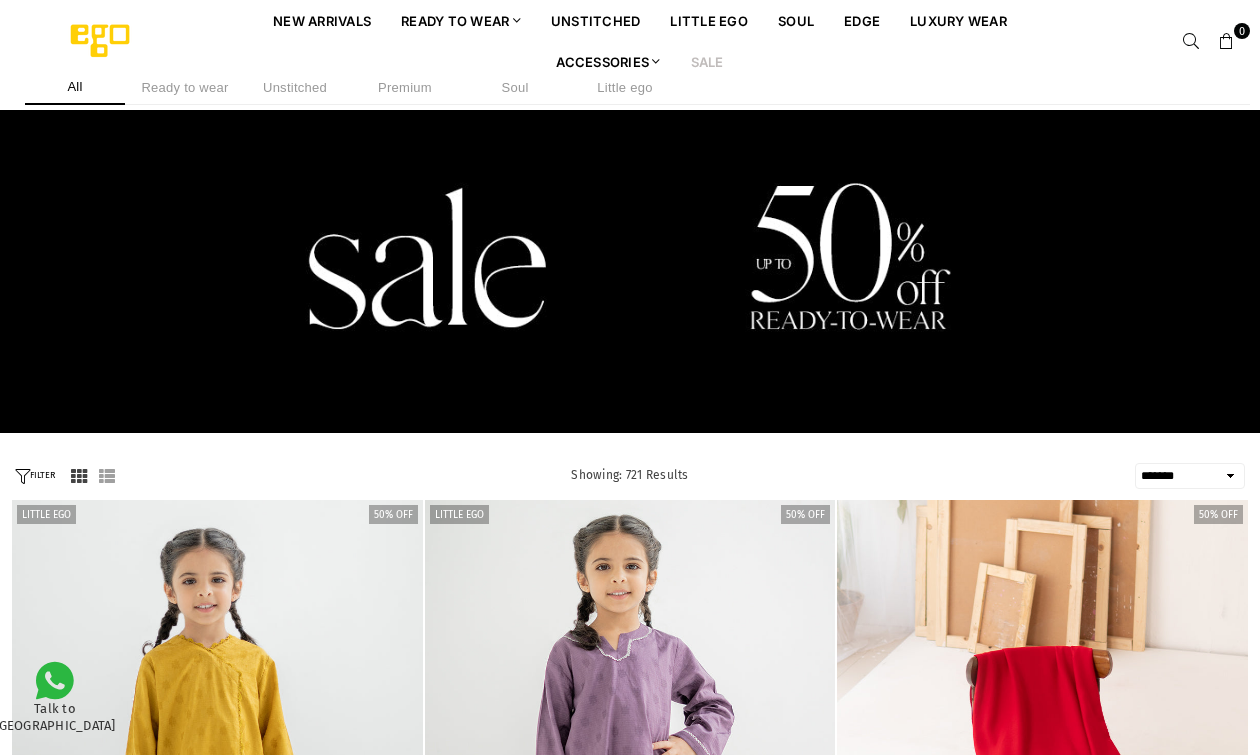 click on "**********" at bounding box center [1190, 476] 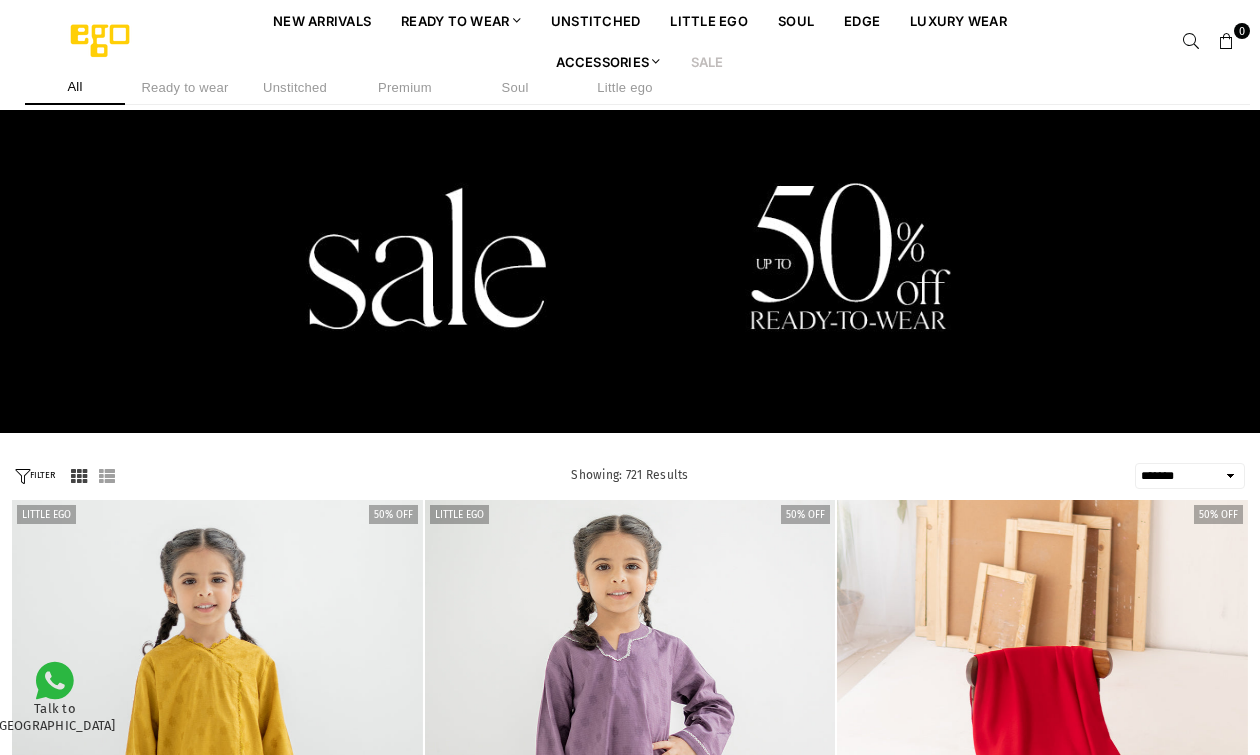 select on "**********" 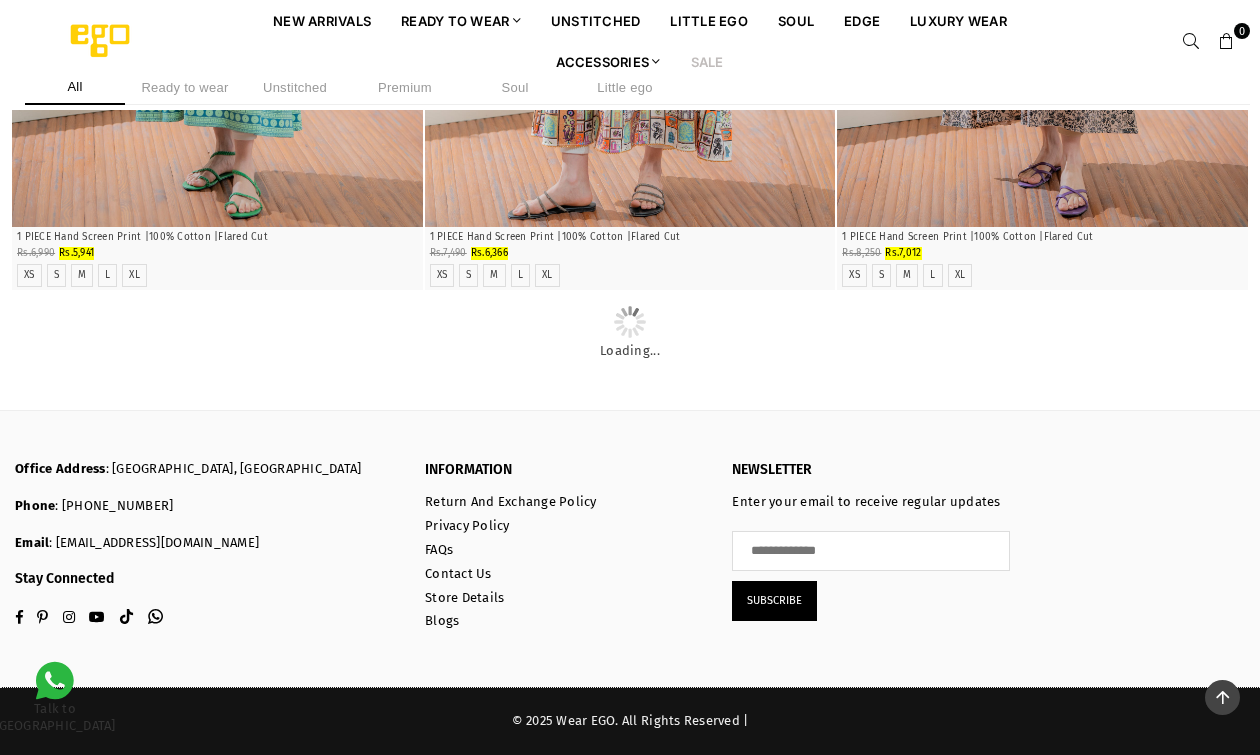 scroll, scrollTop: 4502, scrollLeft: 0, axis: vertical 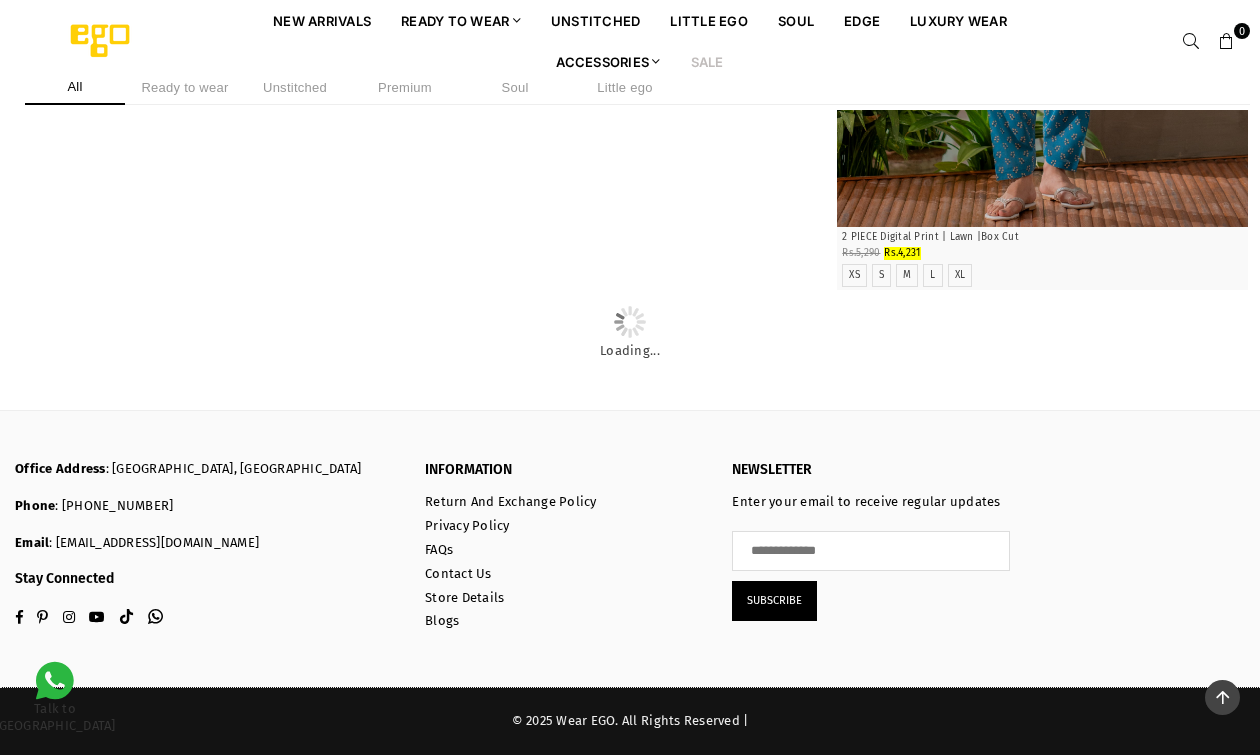 click at bounding box center [1043, -1201] 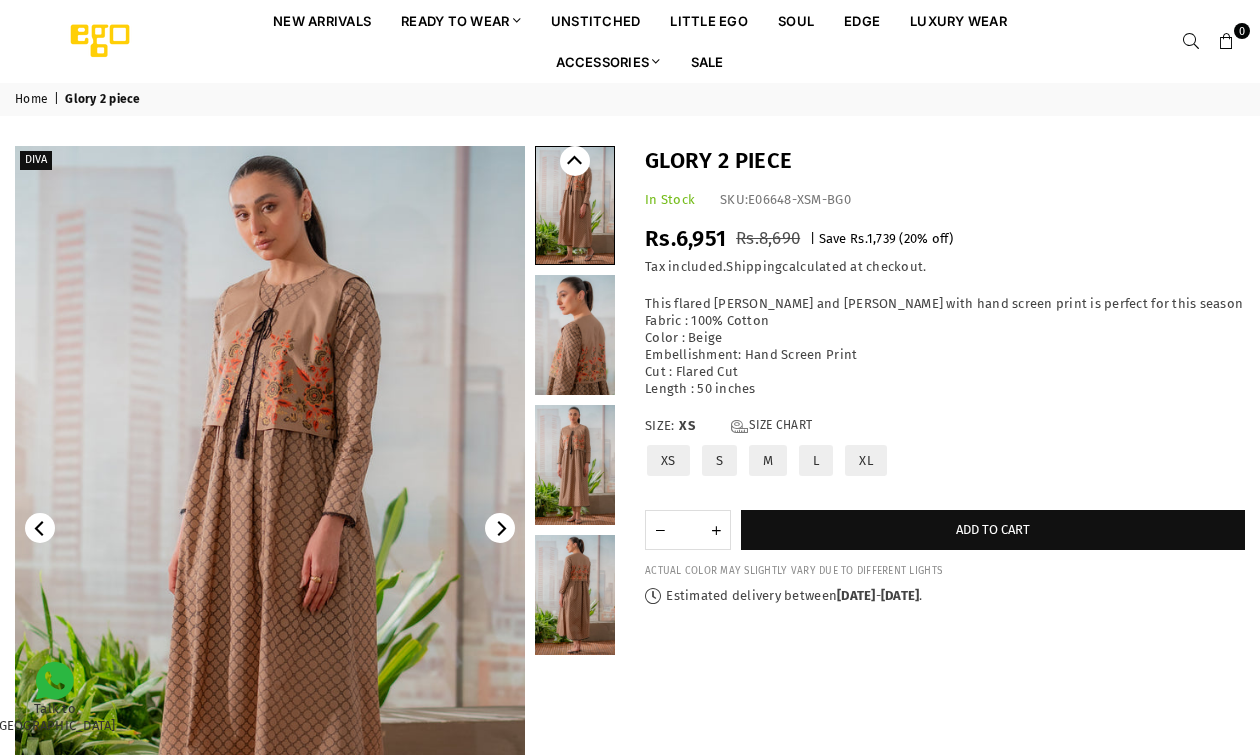 scroll, scrollTop: 34, scrollLeft: 0, axis: vertical 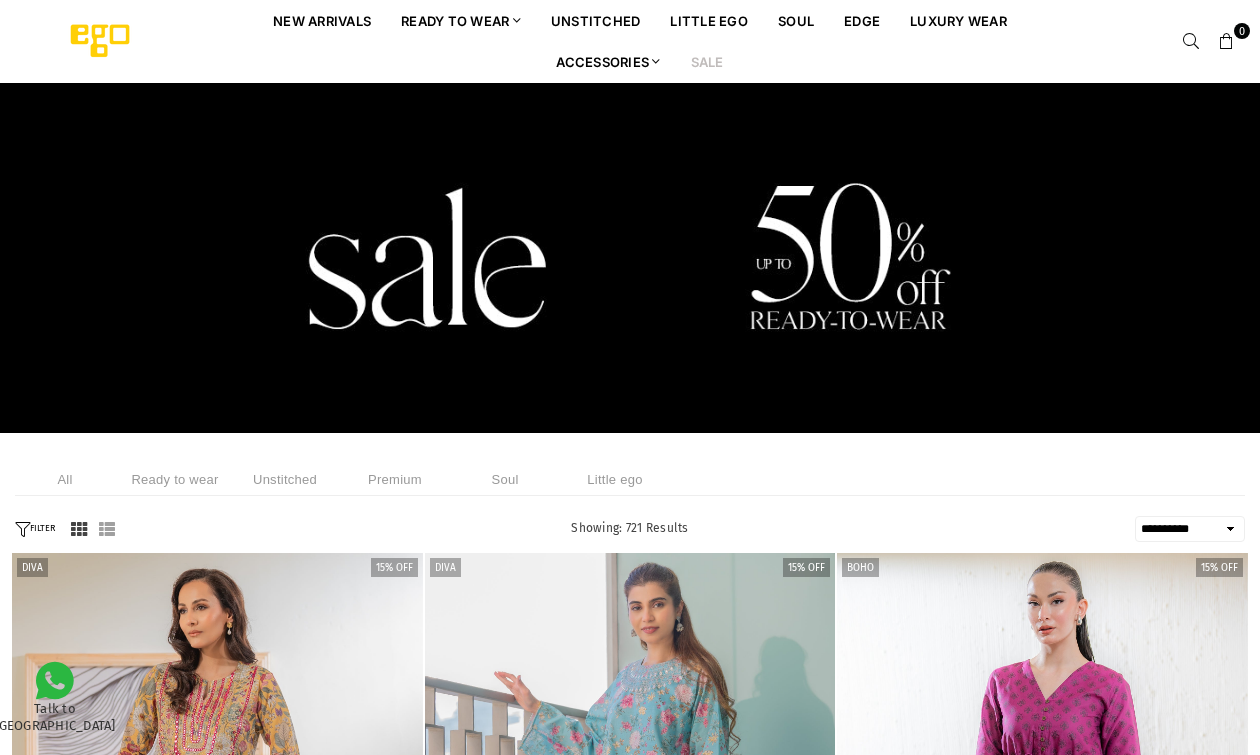 select on "**********" 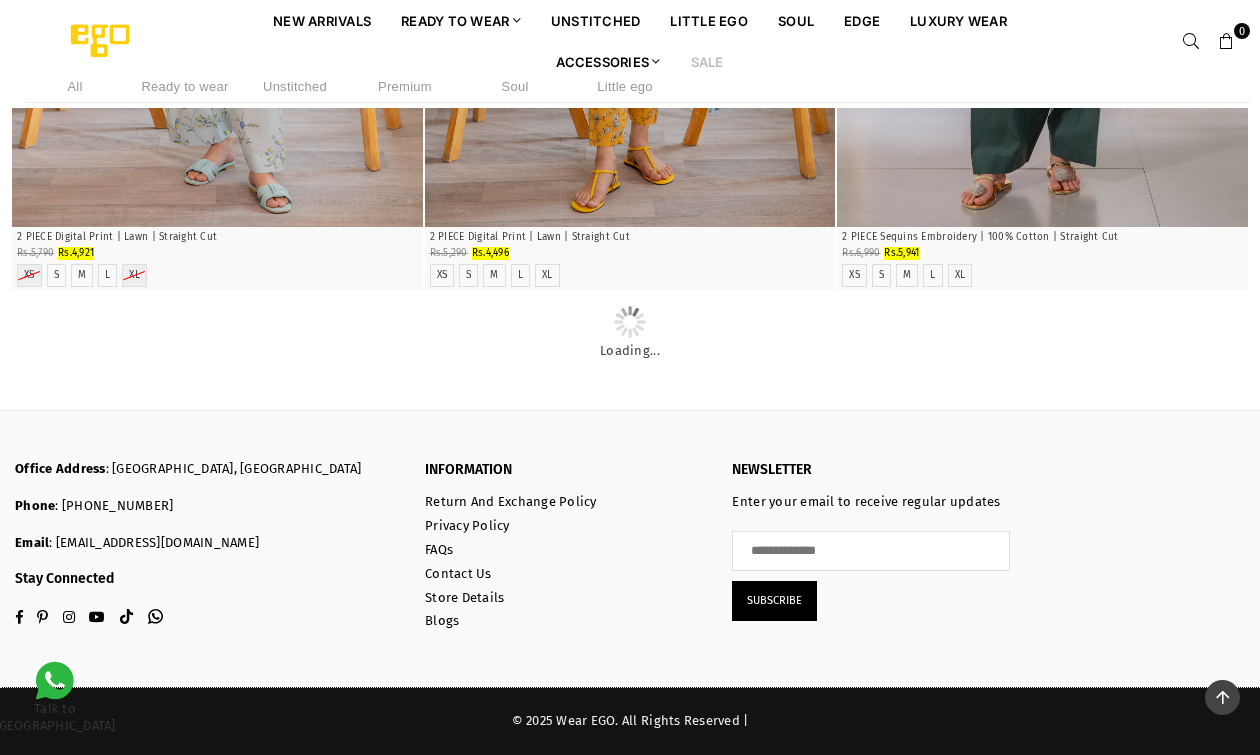 scroll, scrollTop: 8654, scrollLeft: 0, axis: vertical 